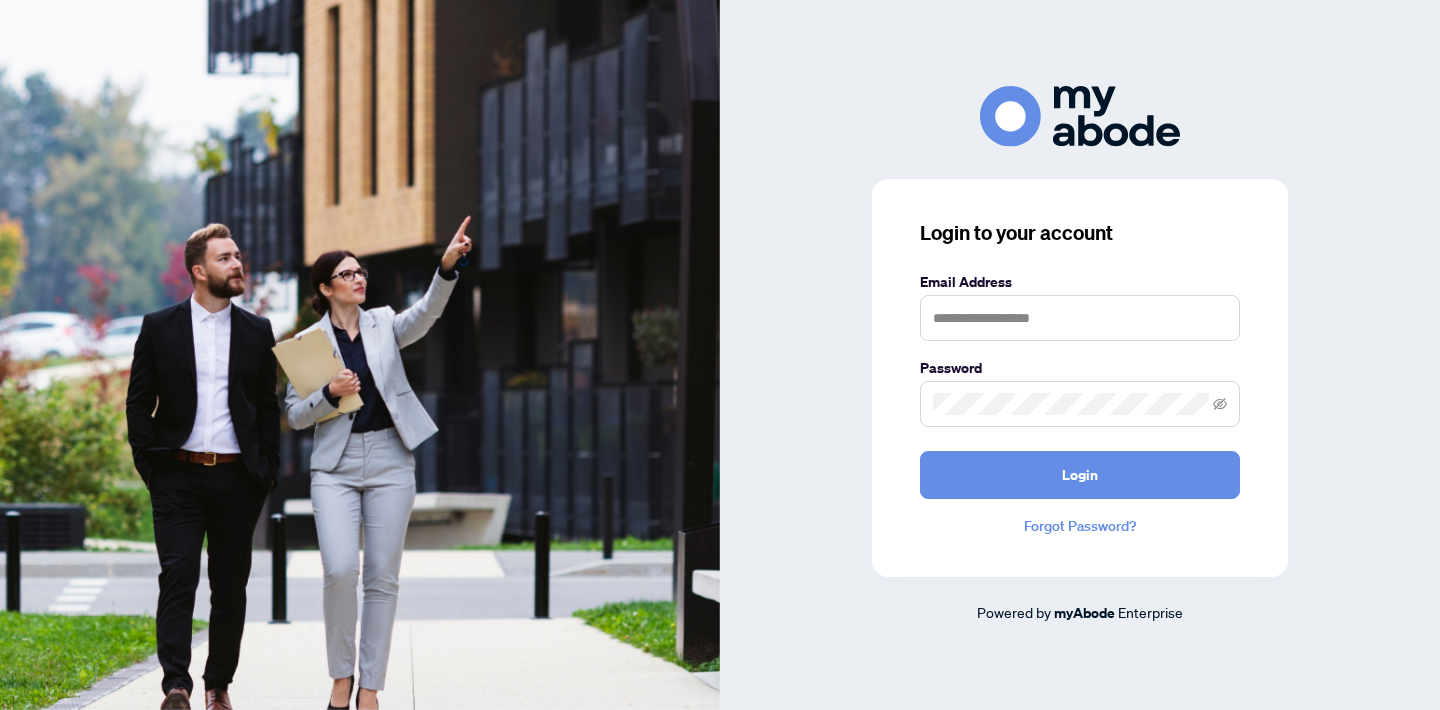 scroll, scrollTop: 0, scrollLeft: 0, axis: both 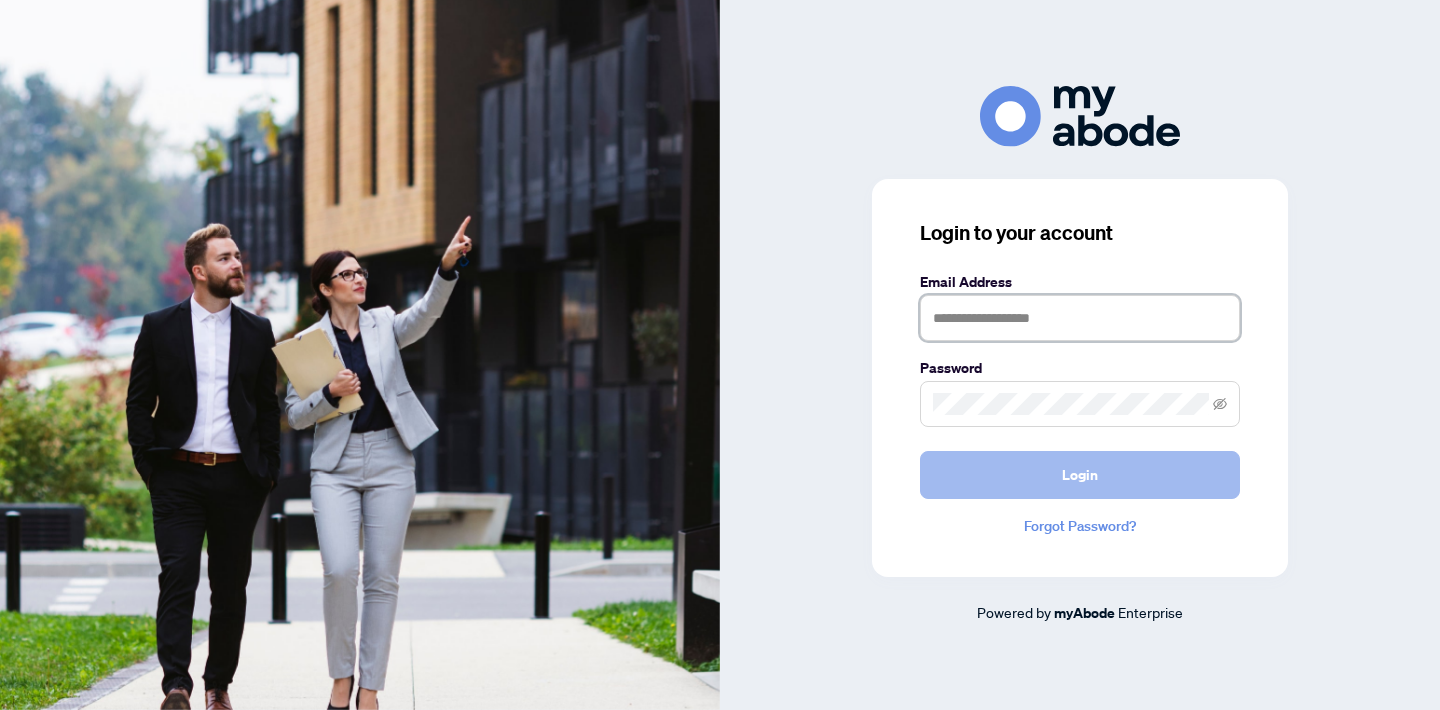 type on "**********" 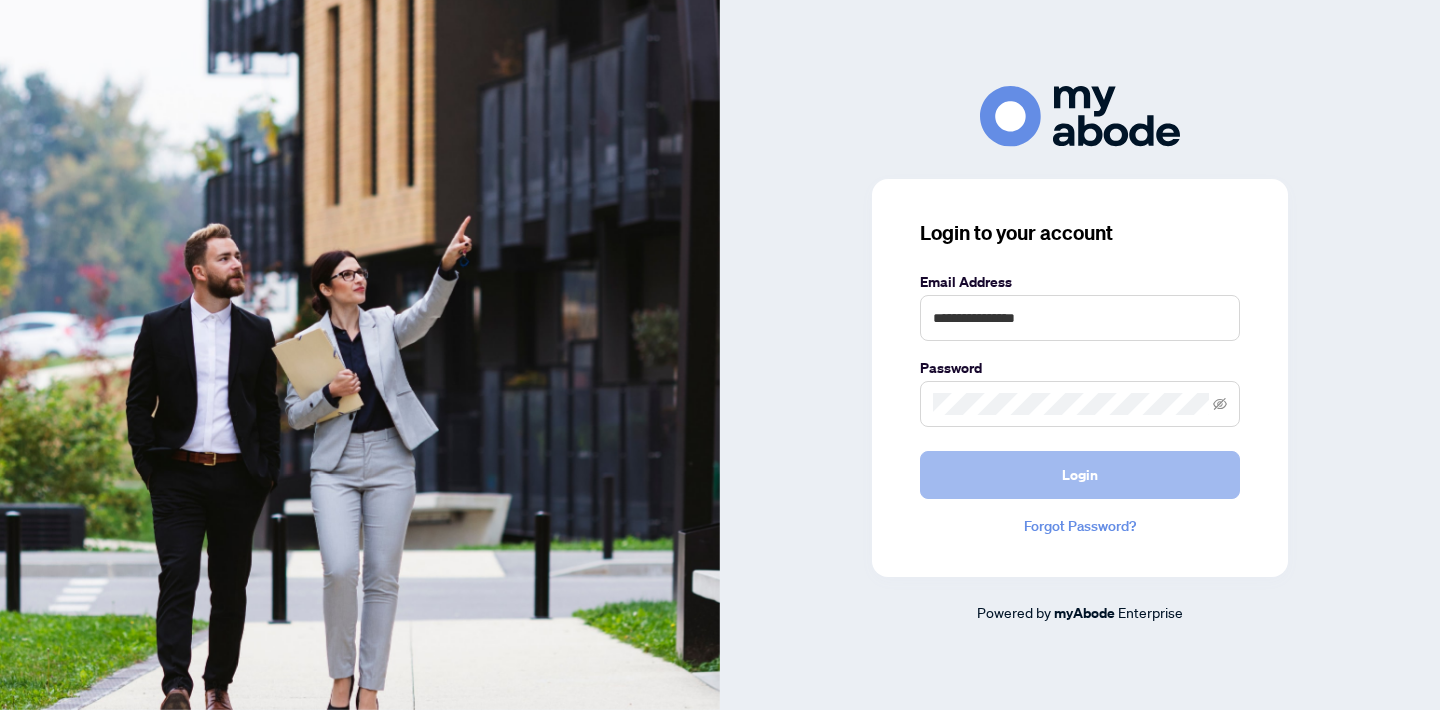 click on "Login" at bounding box center [1080, 475] 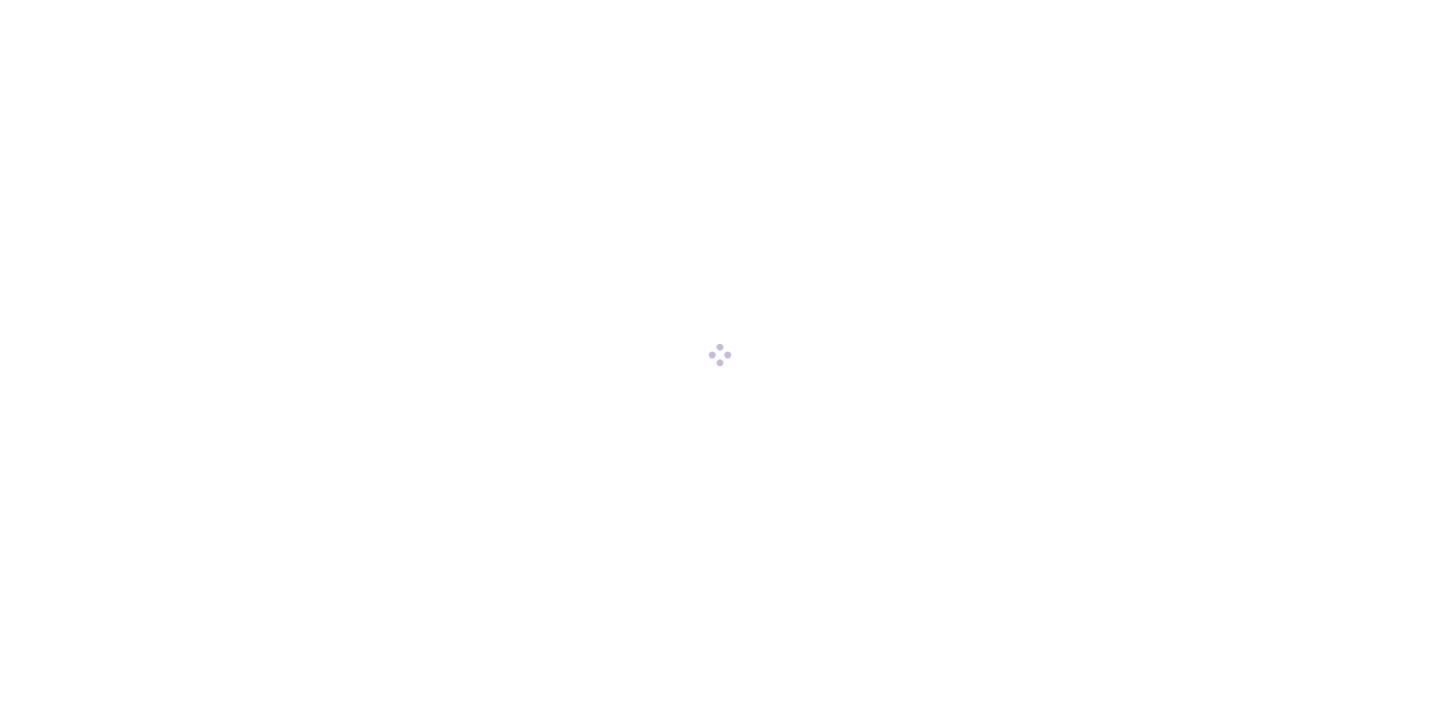 scroll, scrollTop: 0, scrollLeft: 0, axis: both 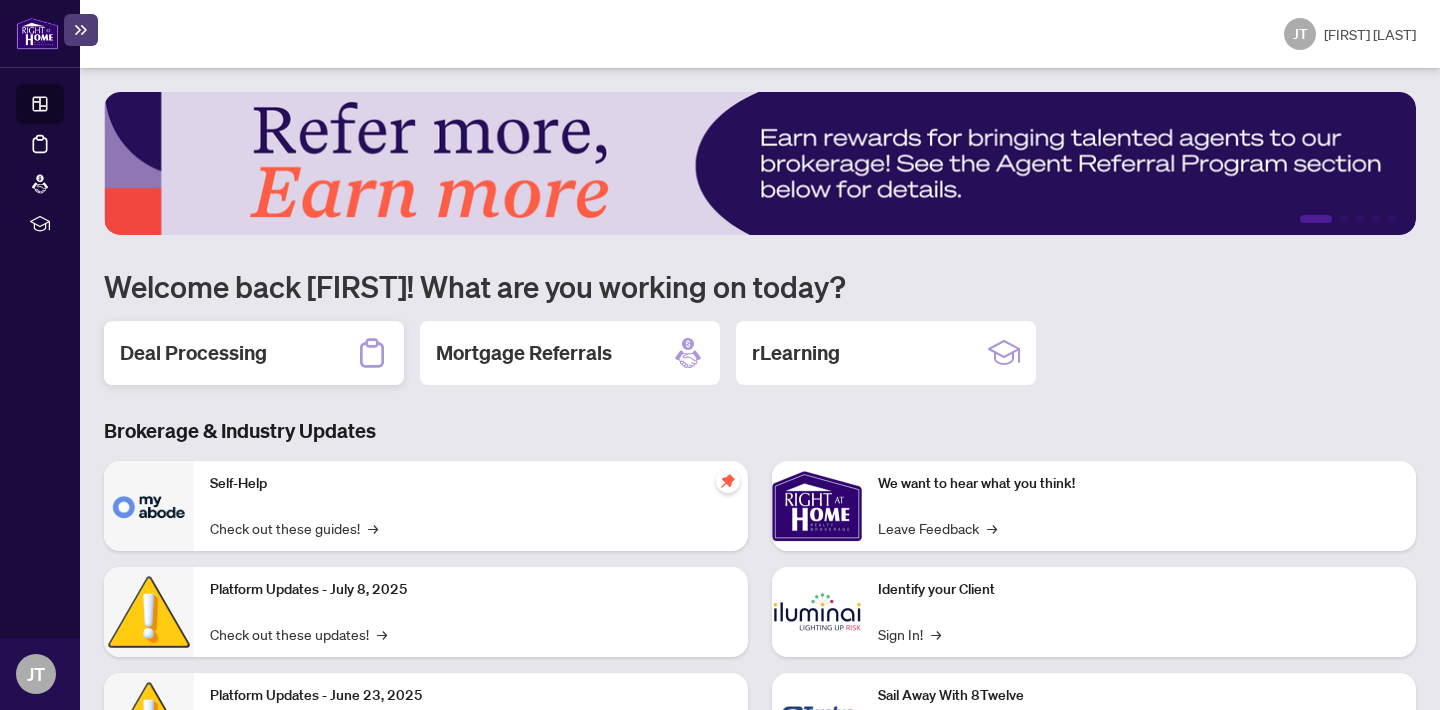 click on "Deal Processing" at bounding box center (254, 353) 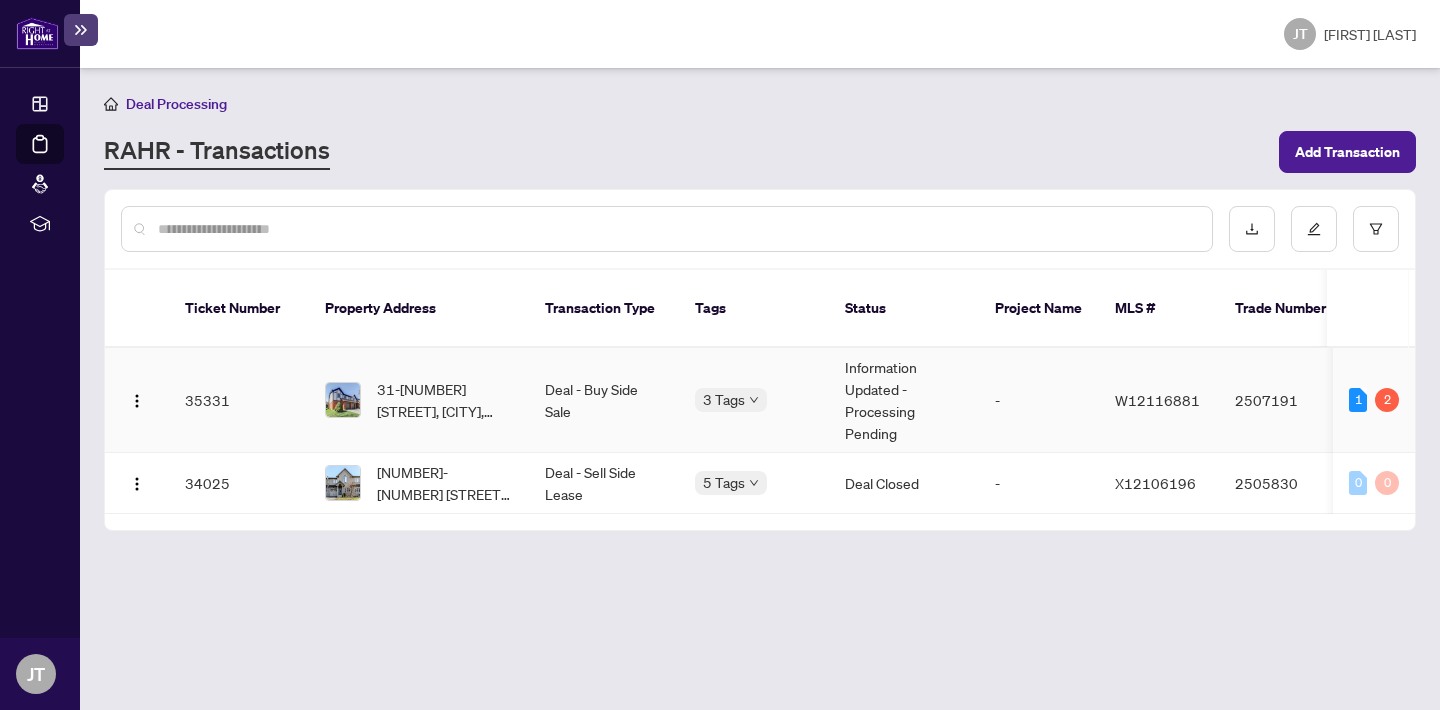 click on "35331" at bounding box center [239, 400] 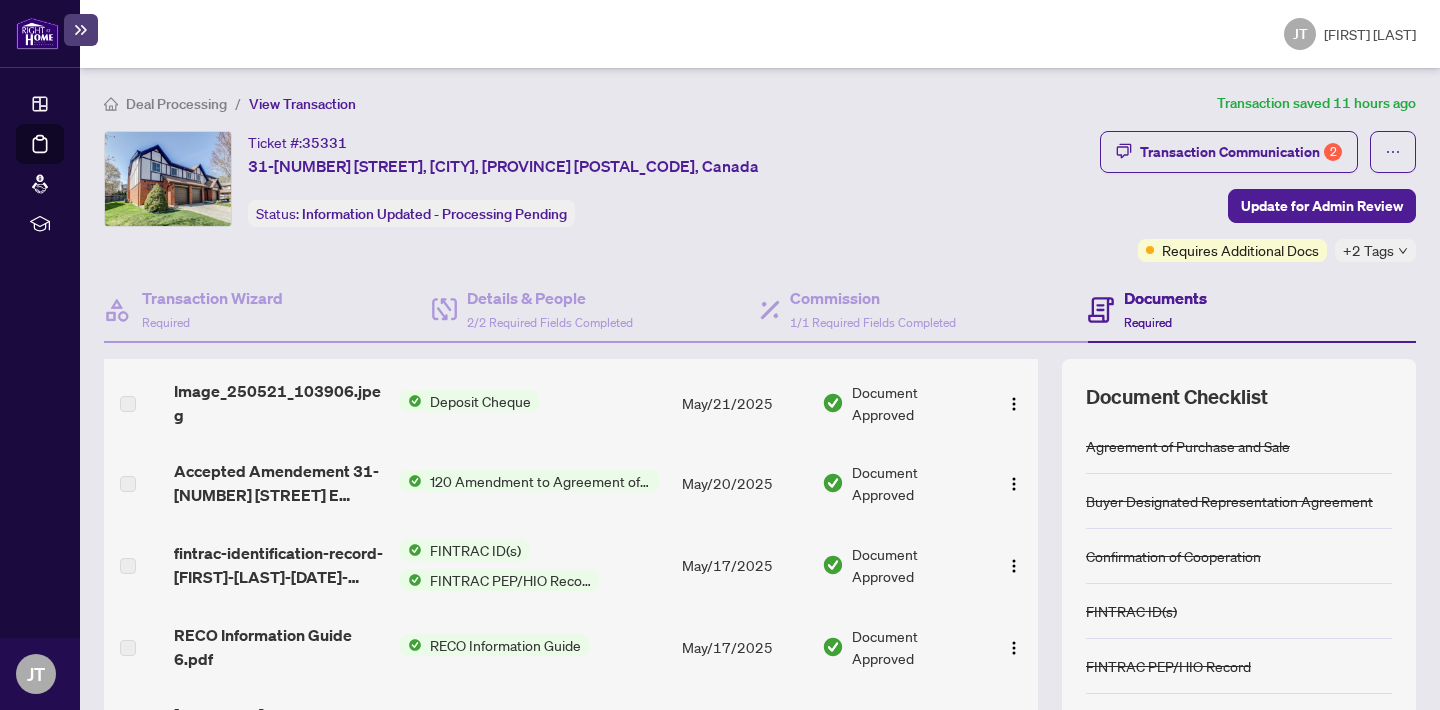 scroll, scrollTop: 1081, scrollLeft: 0, axis: vertical 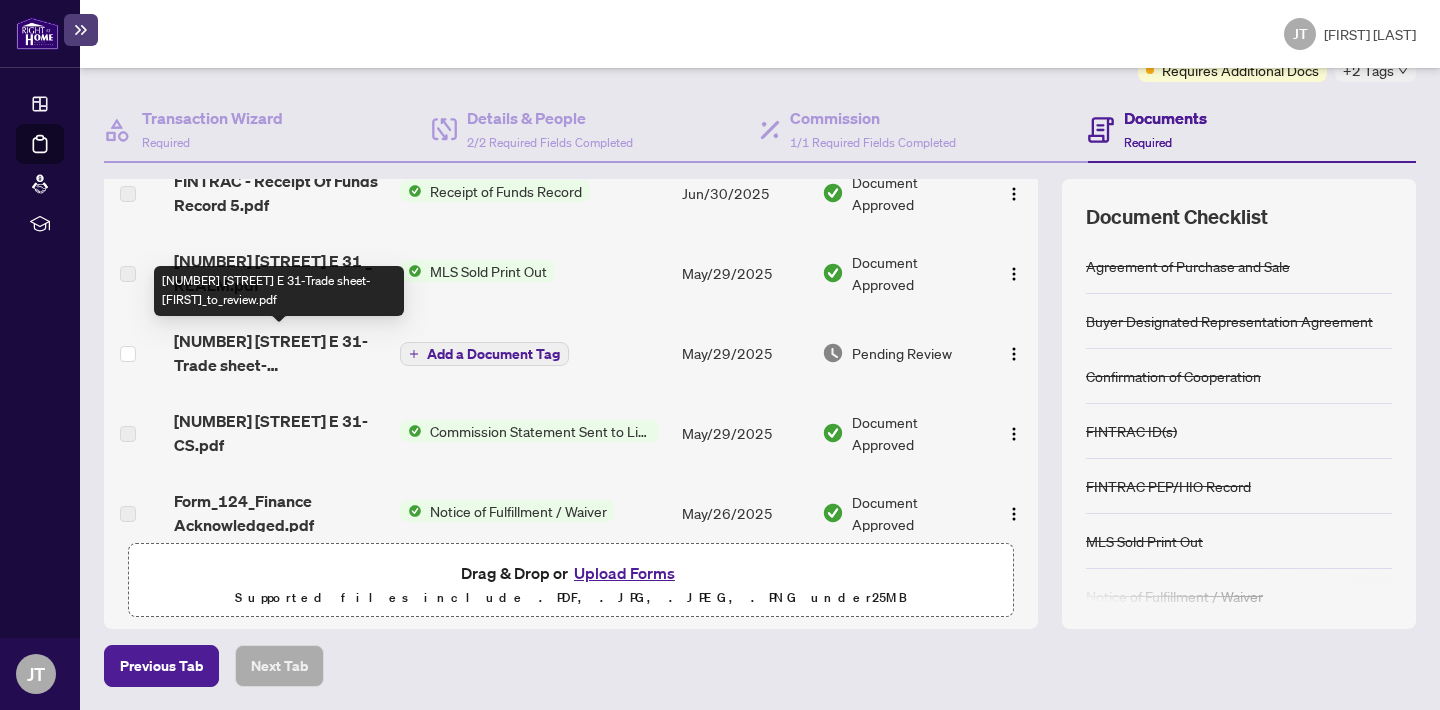 click on "[NUMBER] [STREET] E 31-Trade sheet-[FIRST]_to_review.pdf" at bounding box center (279, 353) 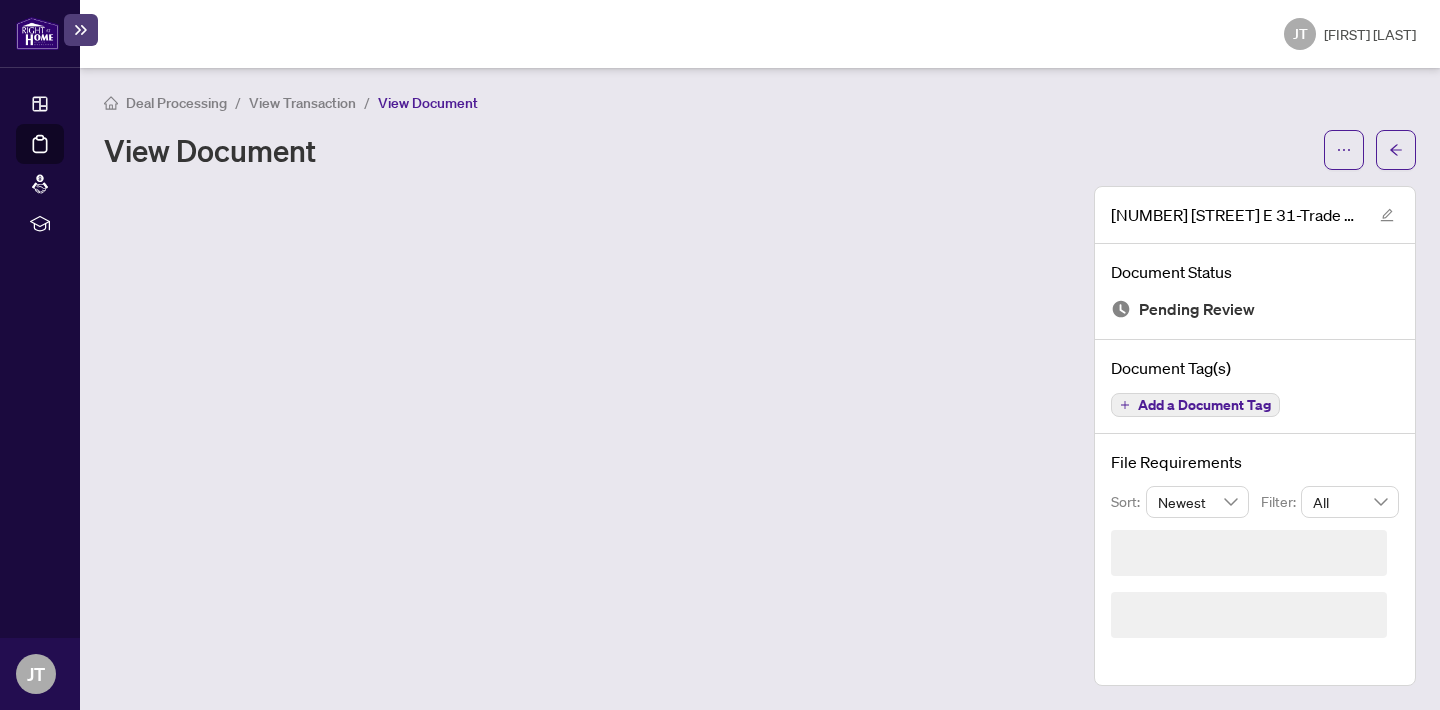 scroll, scrollTop: 0, scrollLeft: 0, axis: both 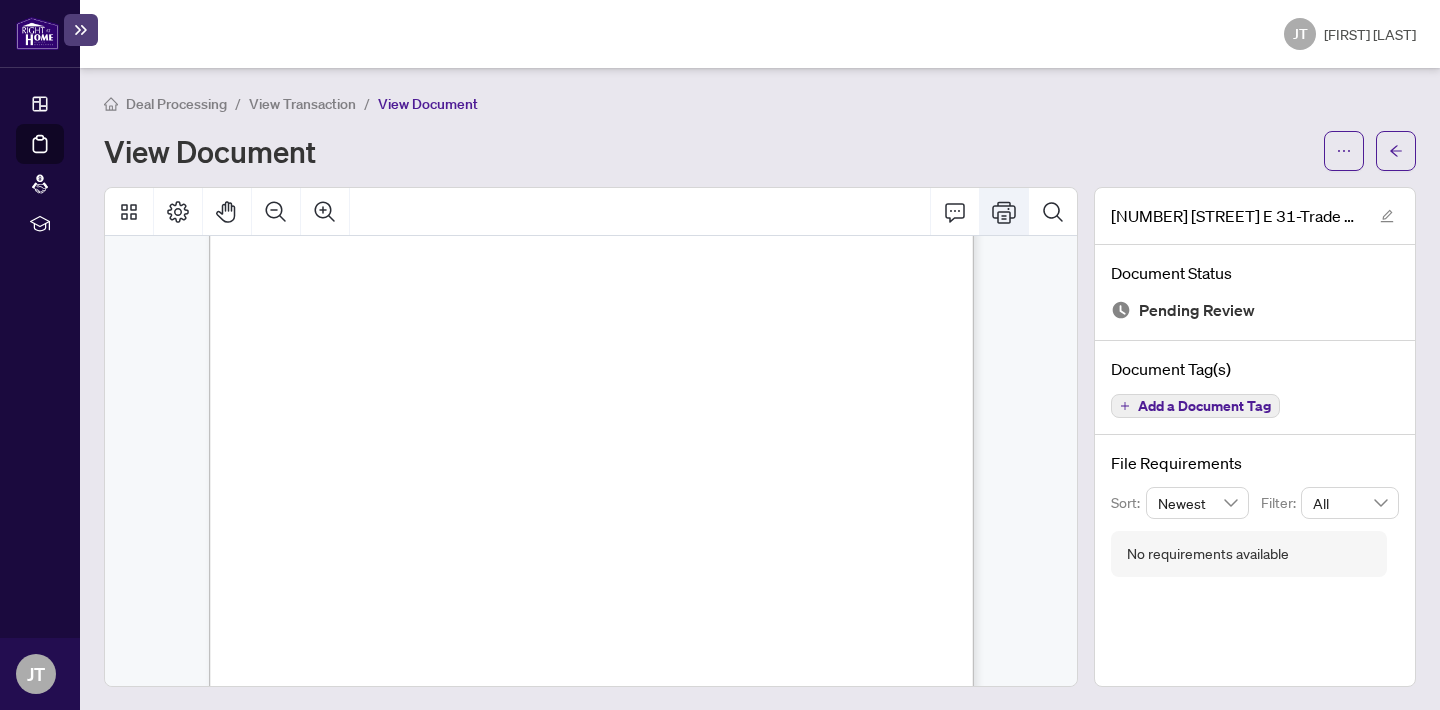 click 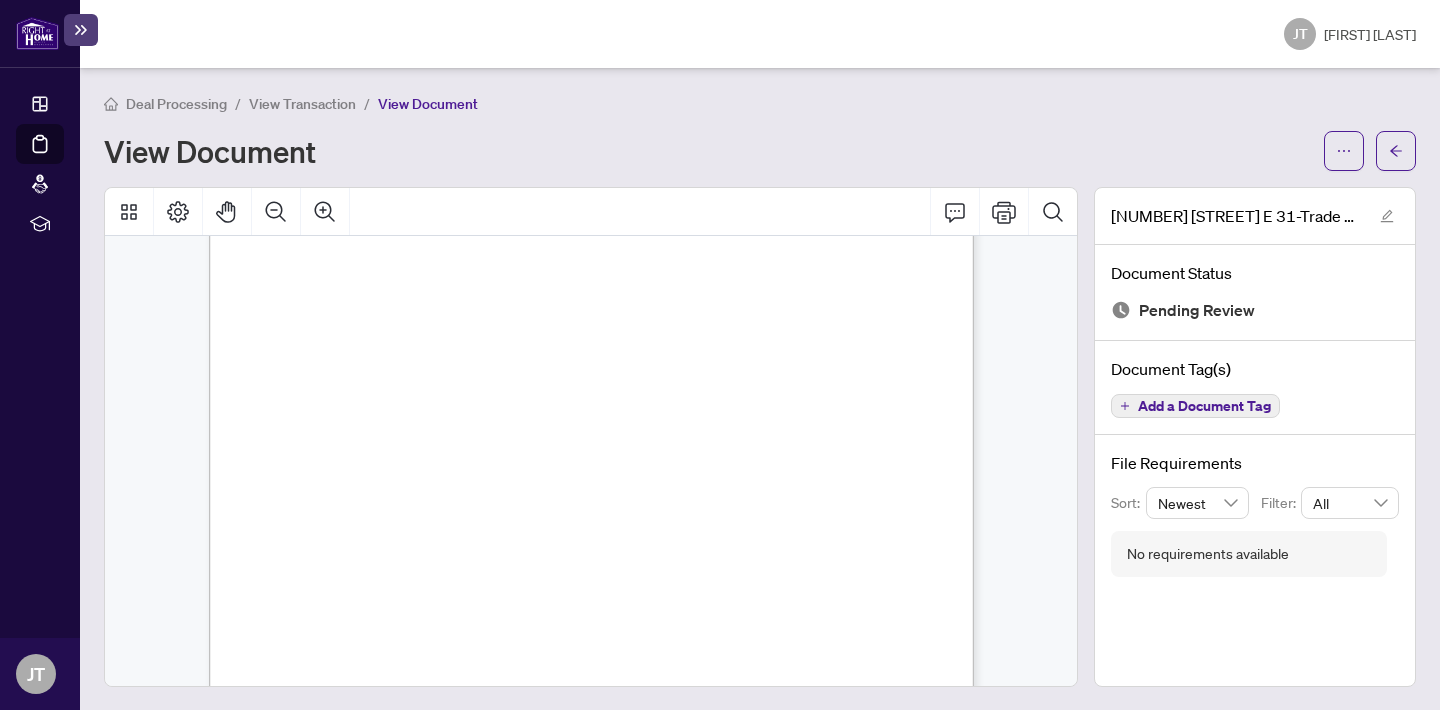 scroll, scrollTop: 0, scrollLeft: 0, axis: both 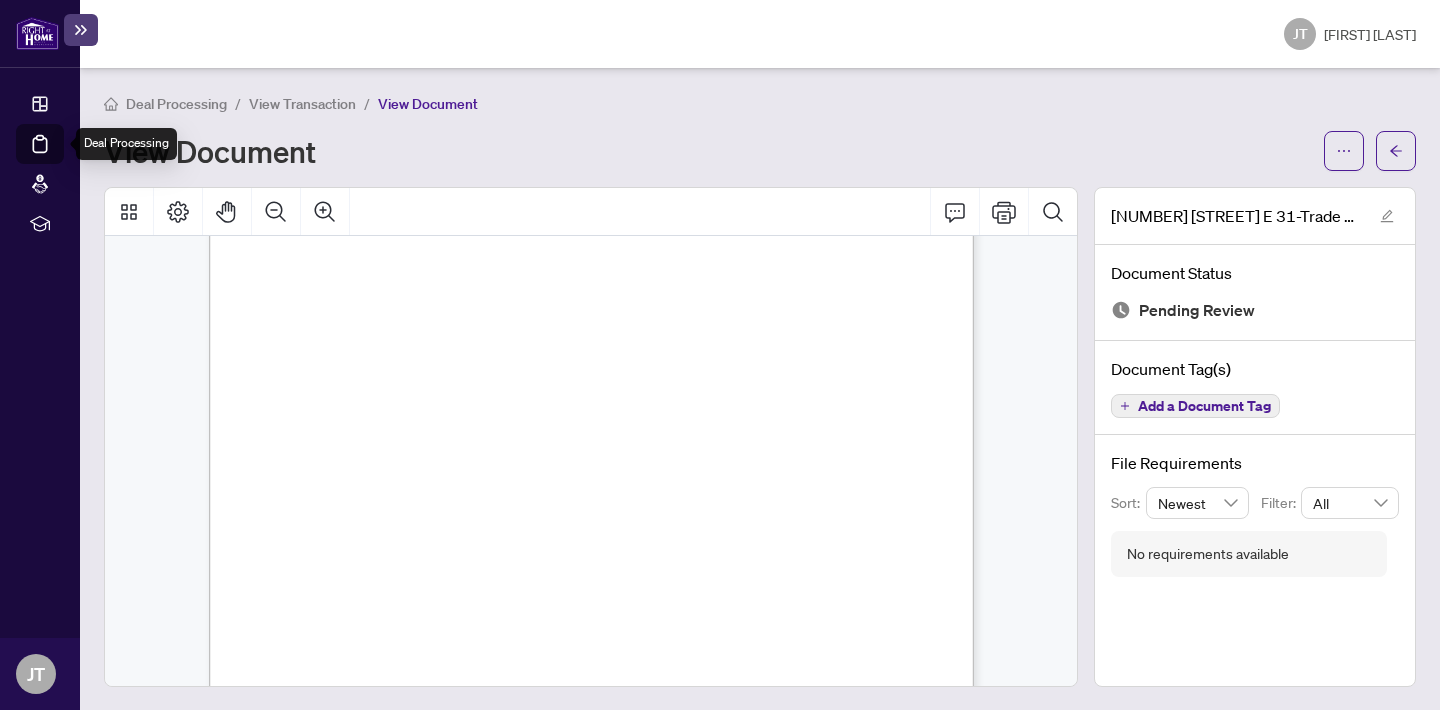 click on "Deal Processing" at bounding box center (63, 158) 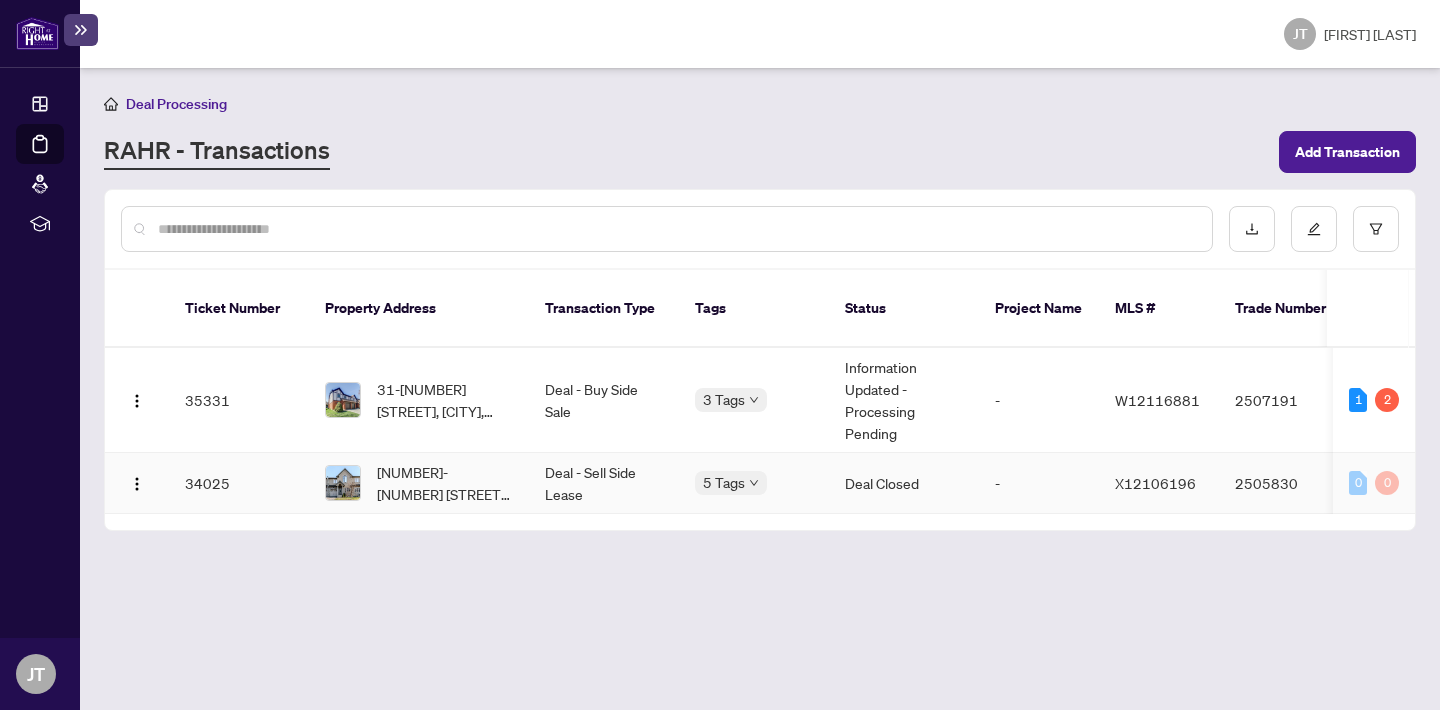 click on "34025" at bounding box center (239, 483) 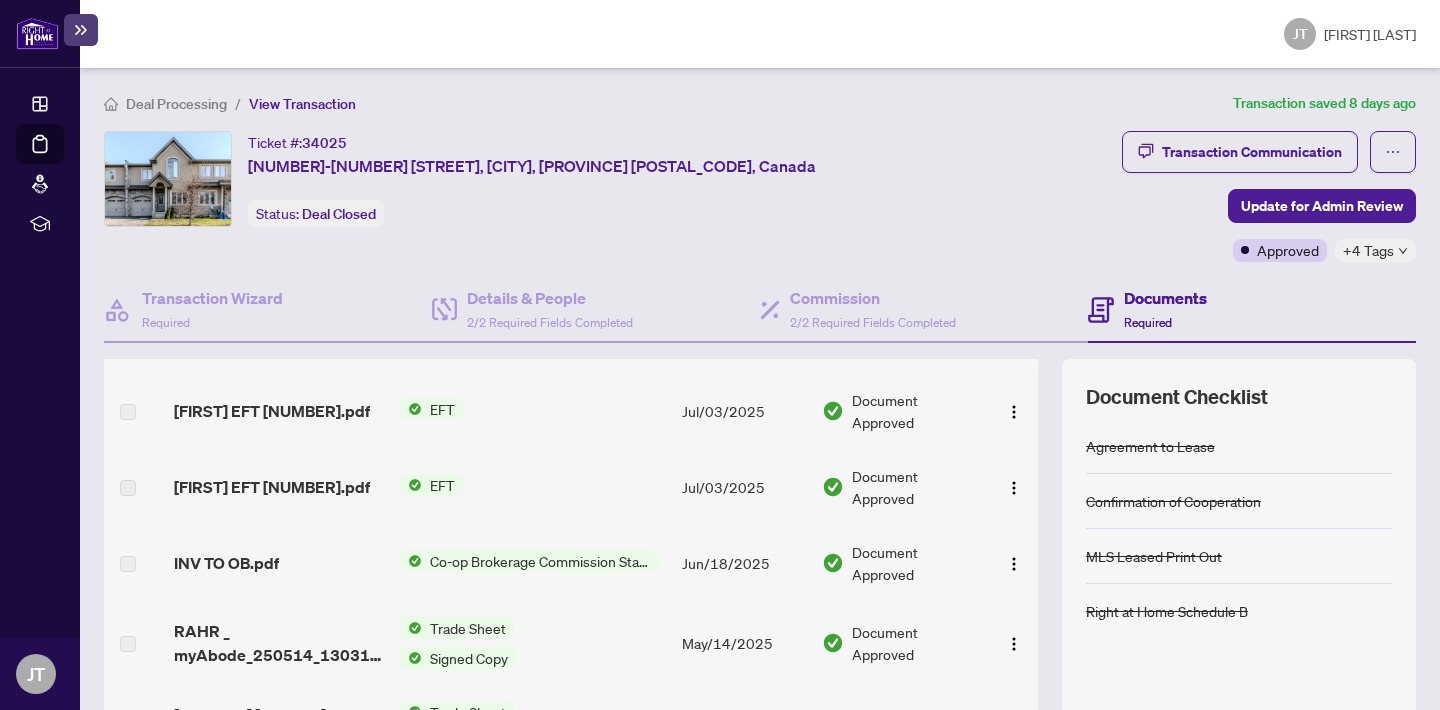 scroll, scrollTop: 43, scrollLeft: 0, axis: vertical 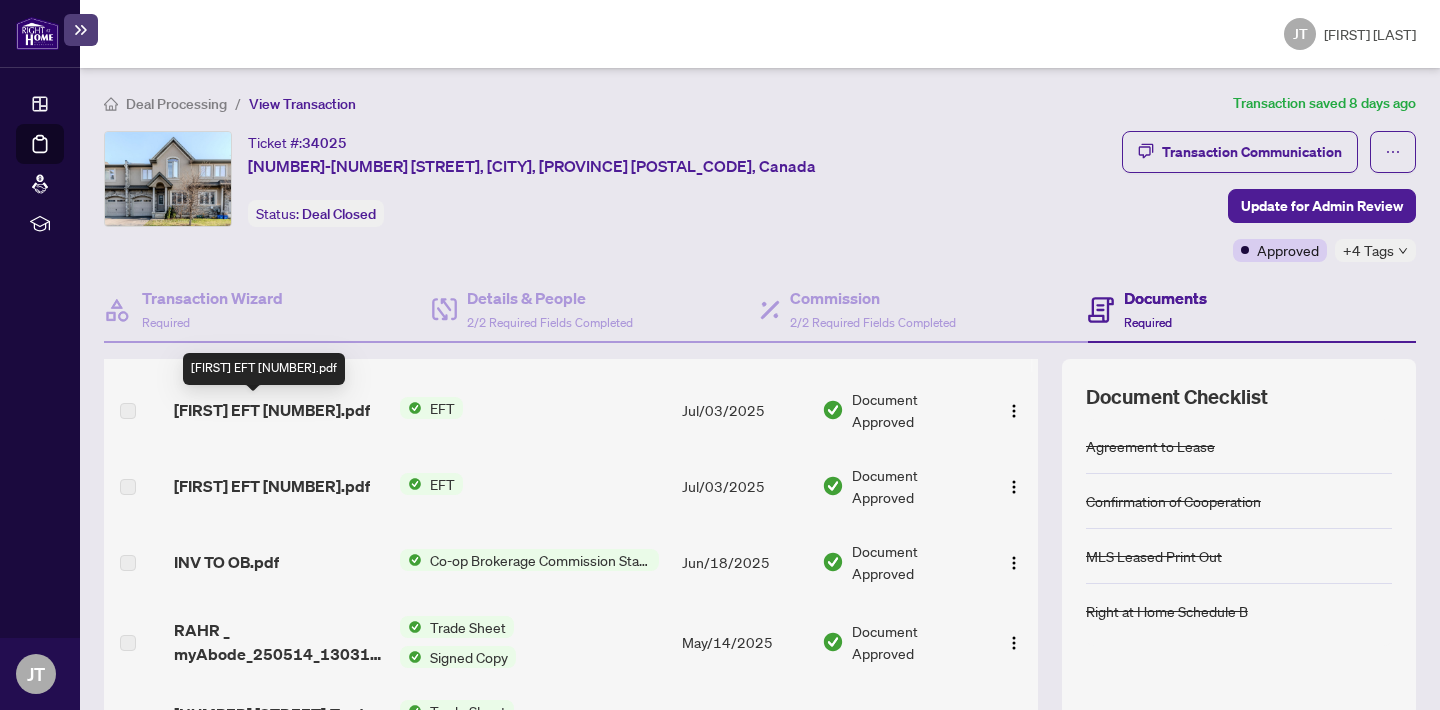 click on "[FIRST] EFT [NUMBER].pdf" at bounding box center (272, 410) 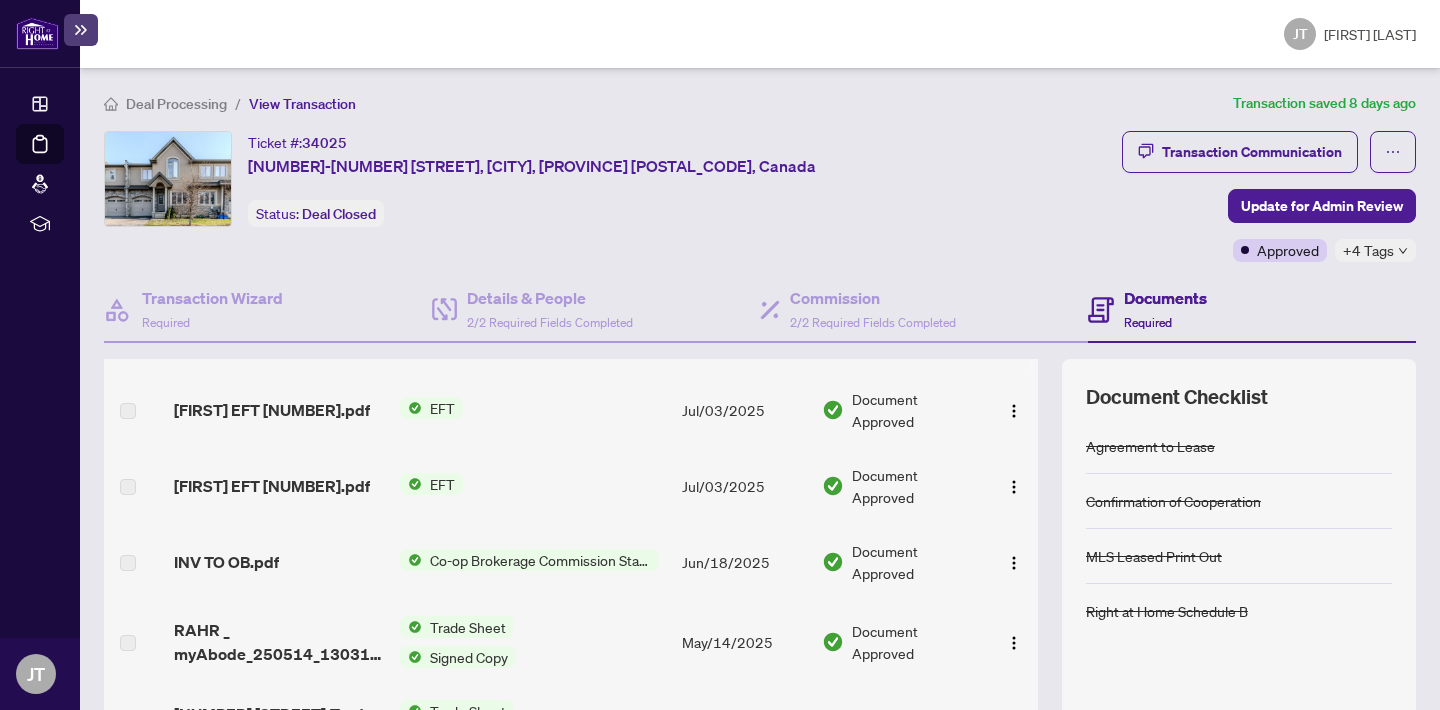 click on "[FIRST] EFT [NUMBER].pdf" at bounding box center [279, 486] 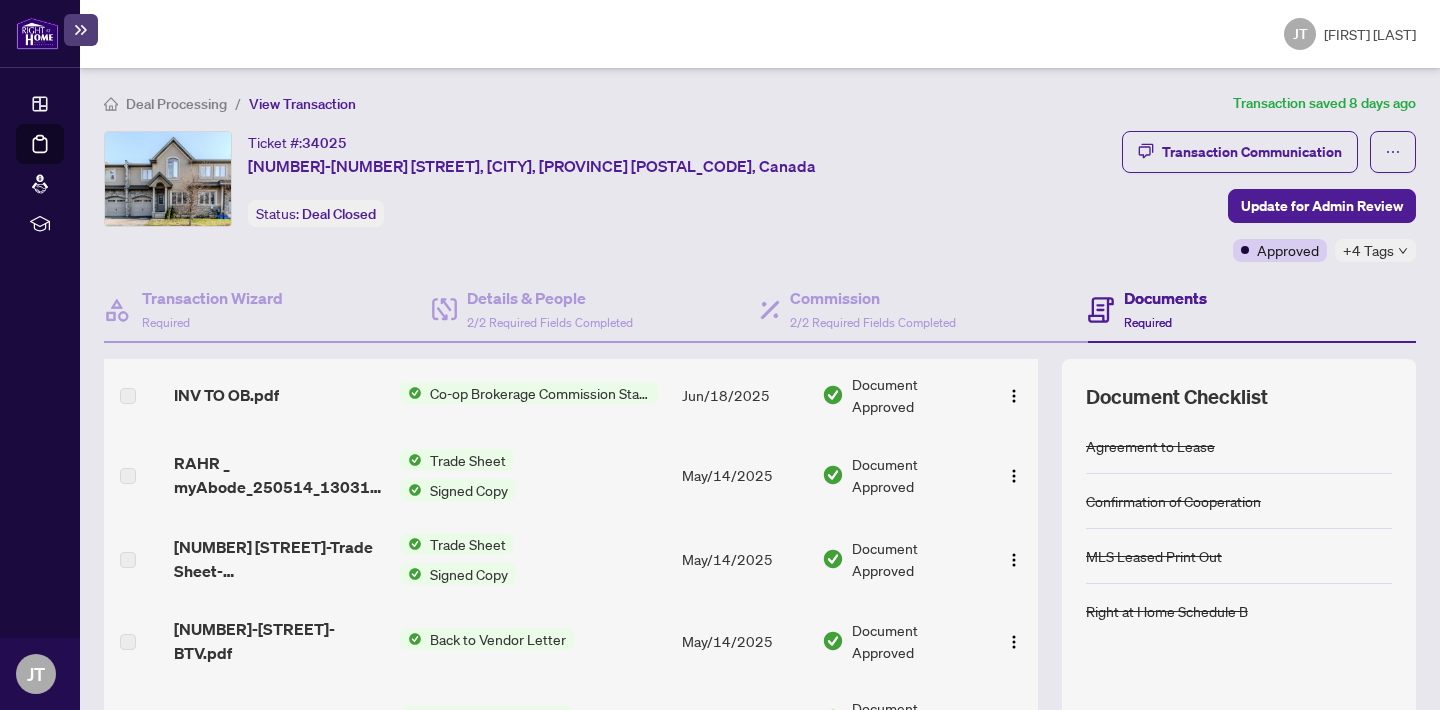 scroll, scrollTop: 0, scrollLeft: 0, axis: both 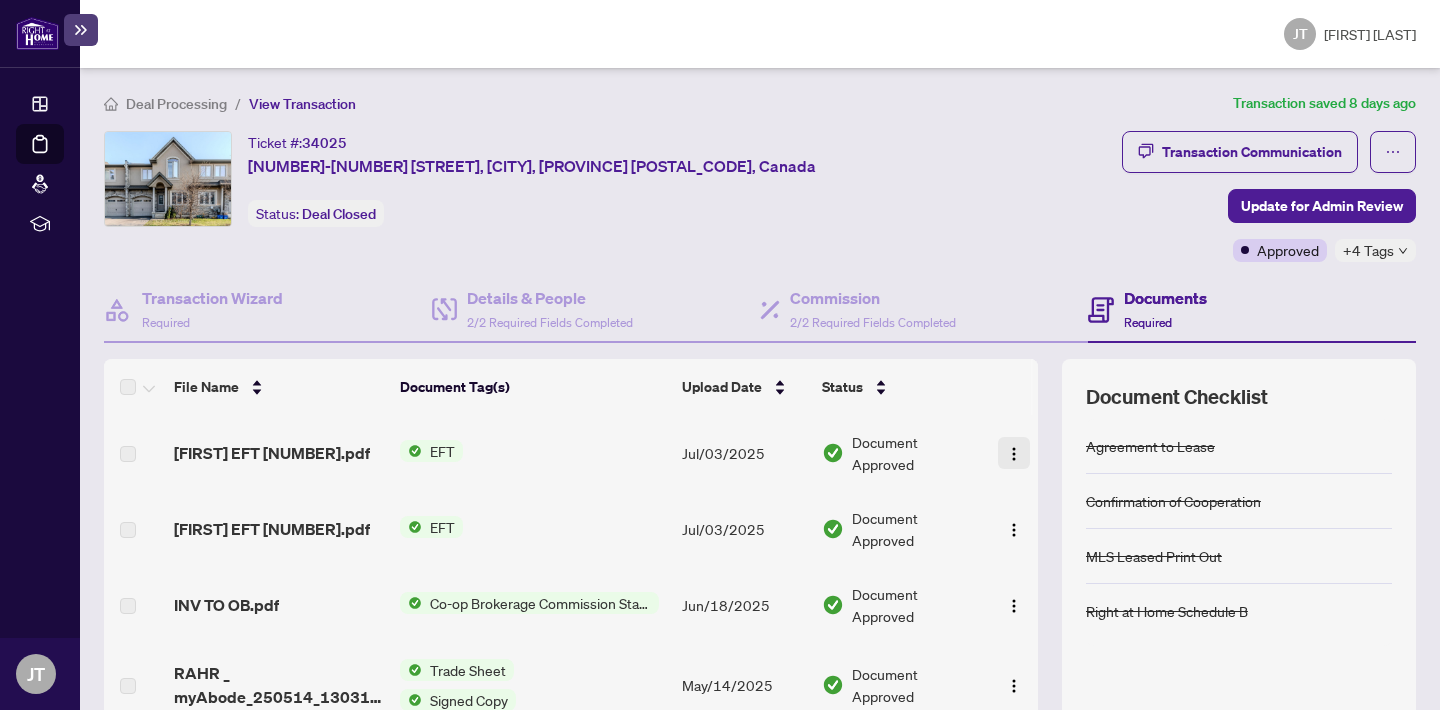 click at bounding box center (1014, 453) 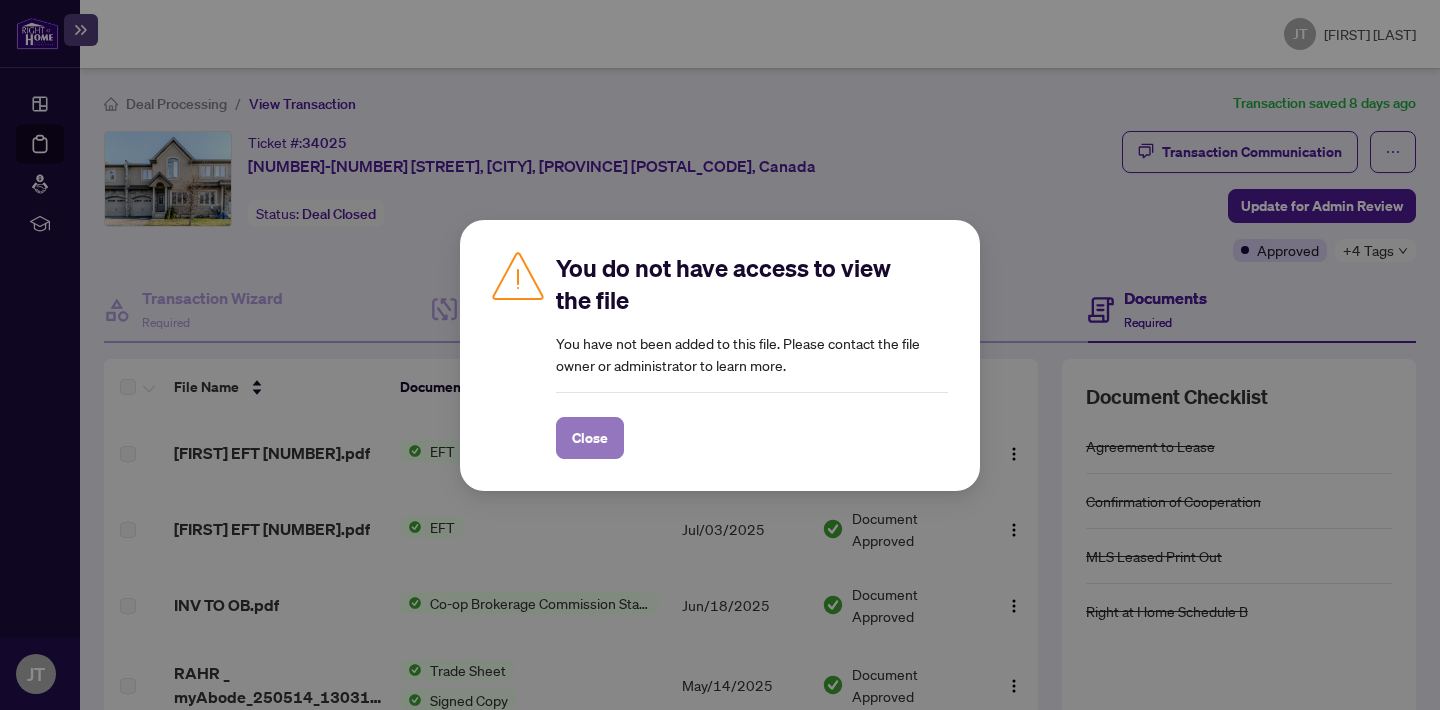 click on "Close" at bounding box center (590, 438) 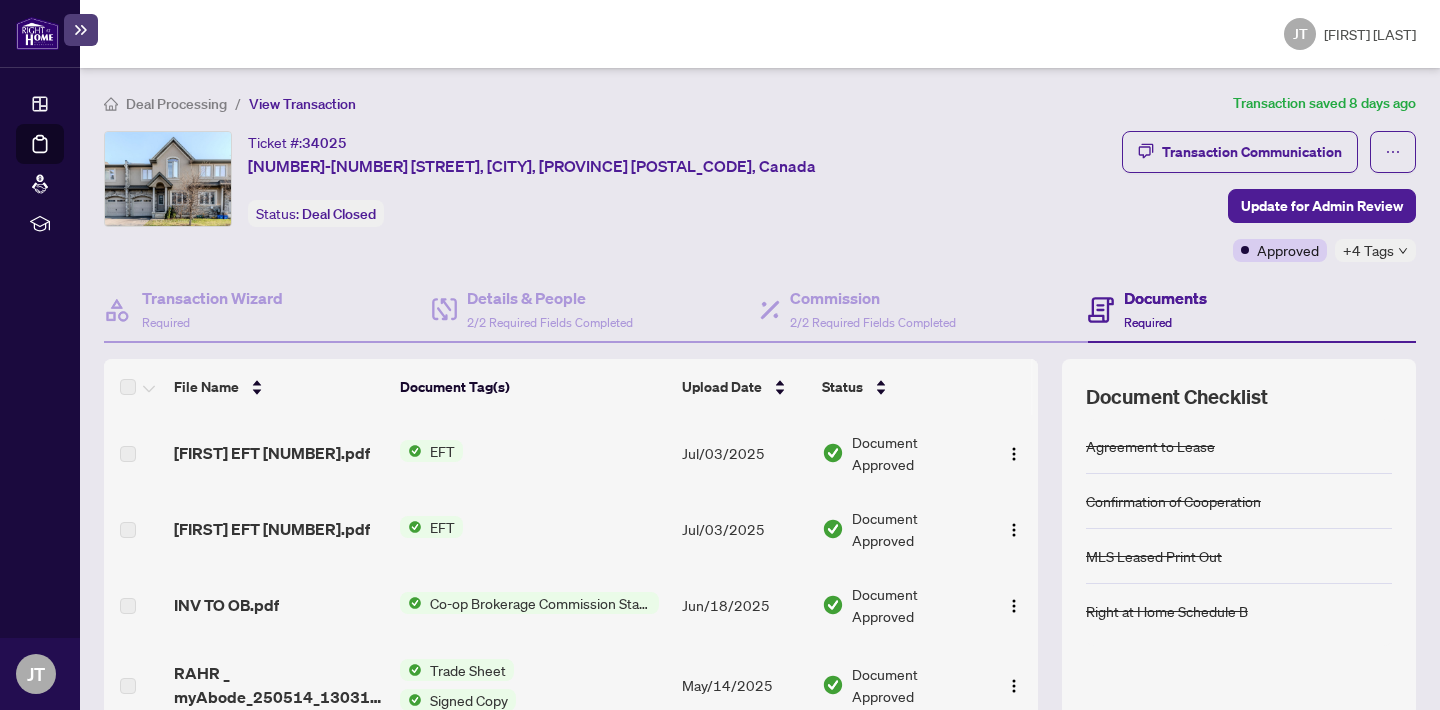 click on "[FIRST] EFT [NUMBER].pdf" at bounding box center [272, 453] 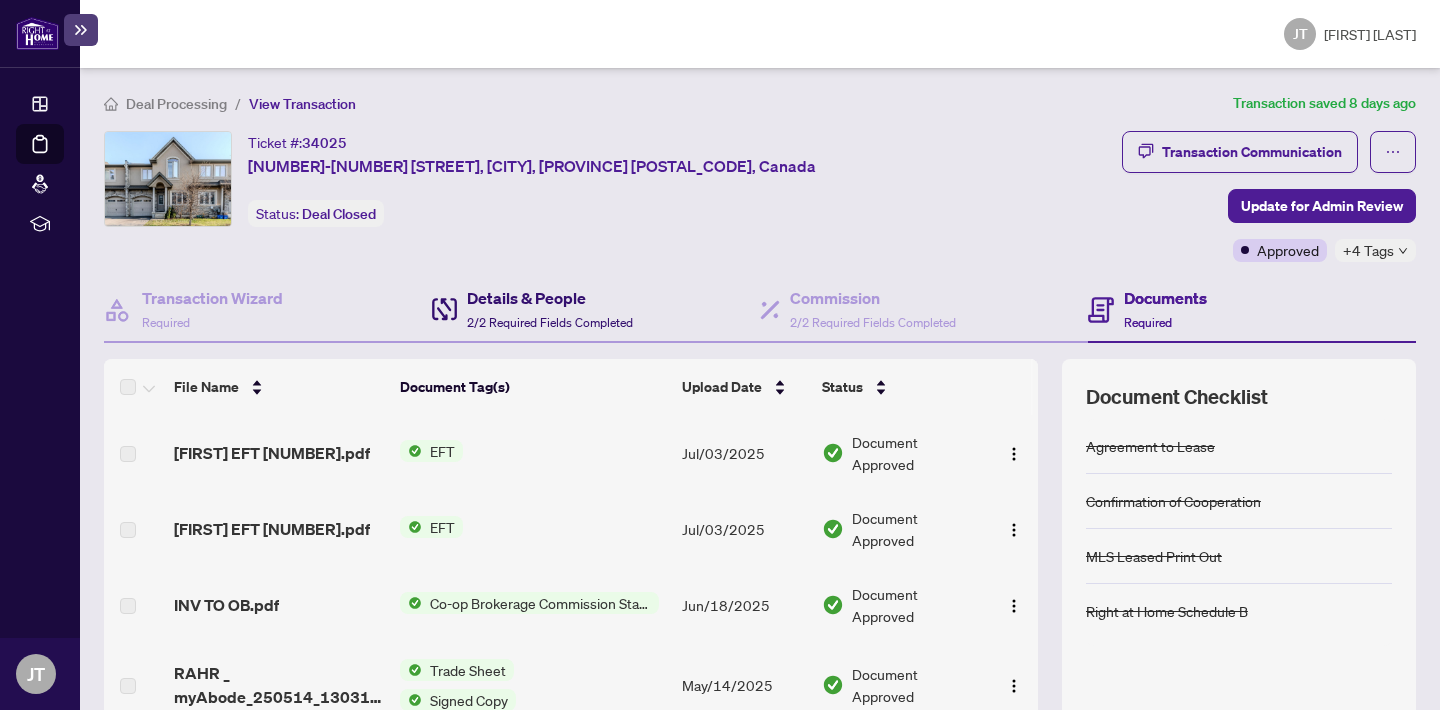 click on "Details & People 2/2 Required Fields Completed" at bounding box center [550, 309] 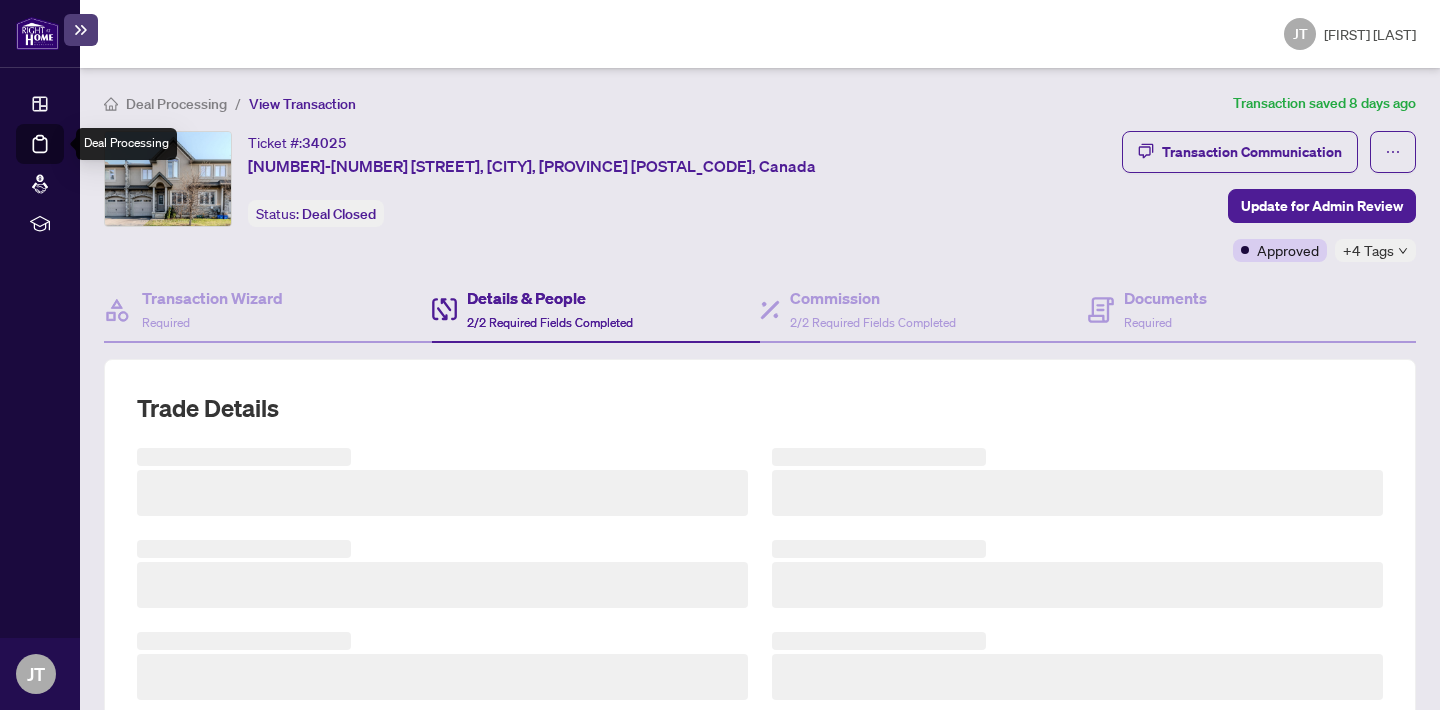 click on "Deal Processing" at bounding box center (63, 158) 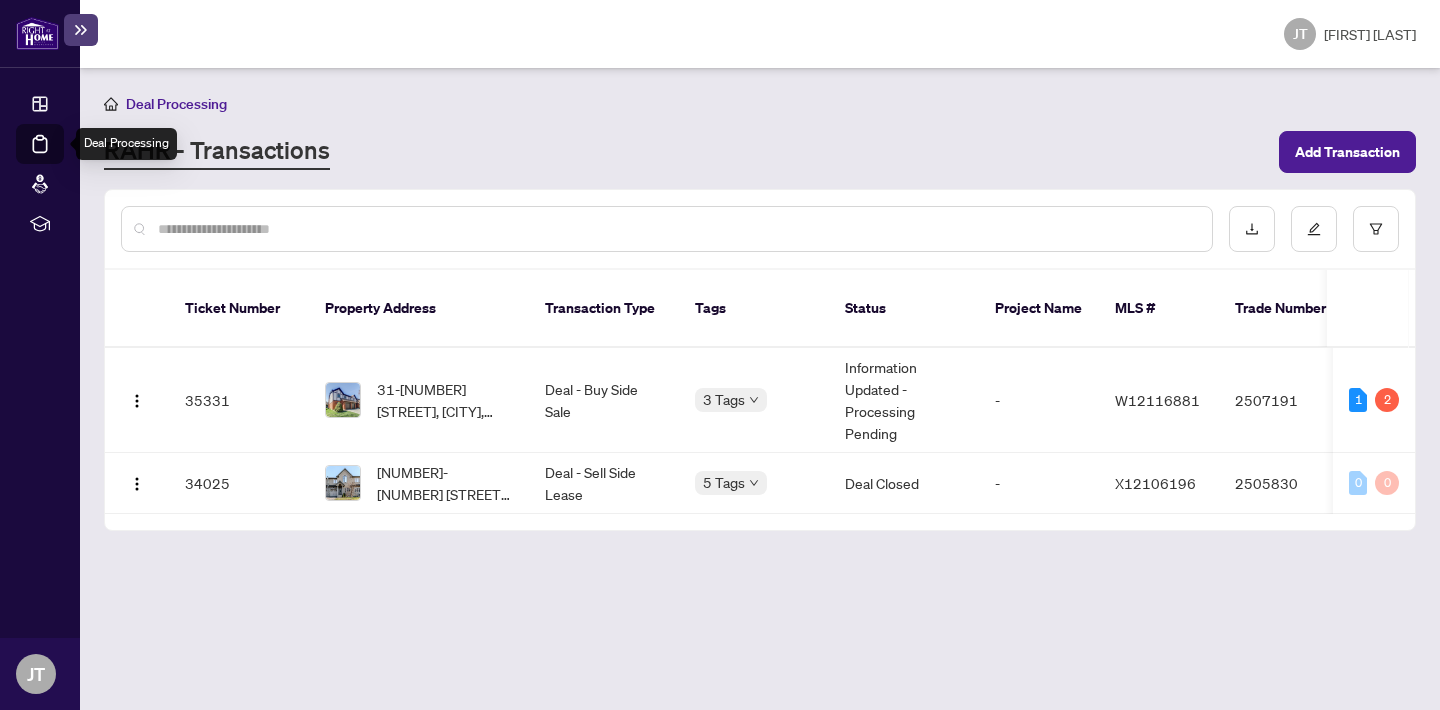 click on "Deal Processing" at bounding box center (63, 158) 